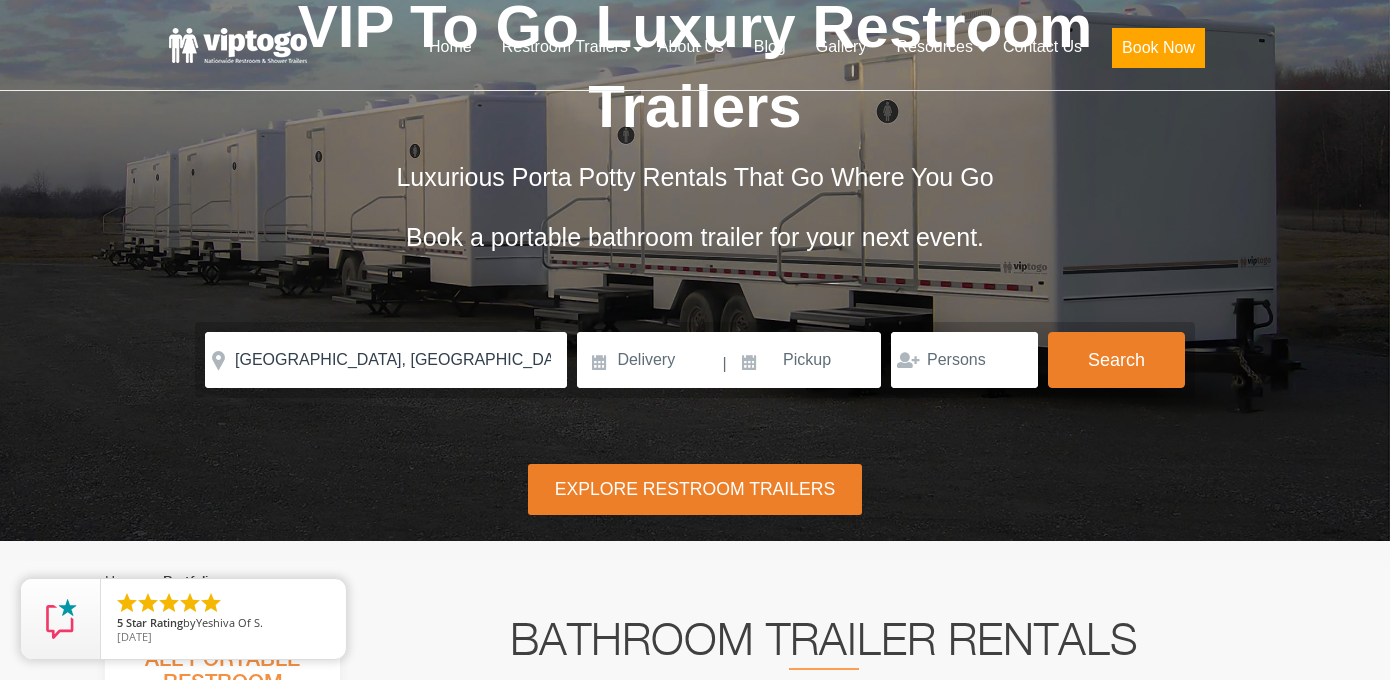 scroll, scrollTop: 189, scrollLeft: 0, axis: vertical 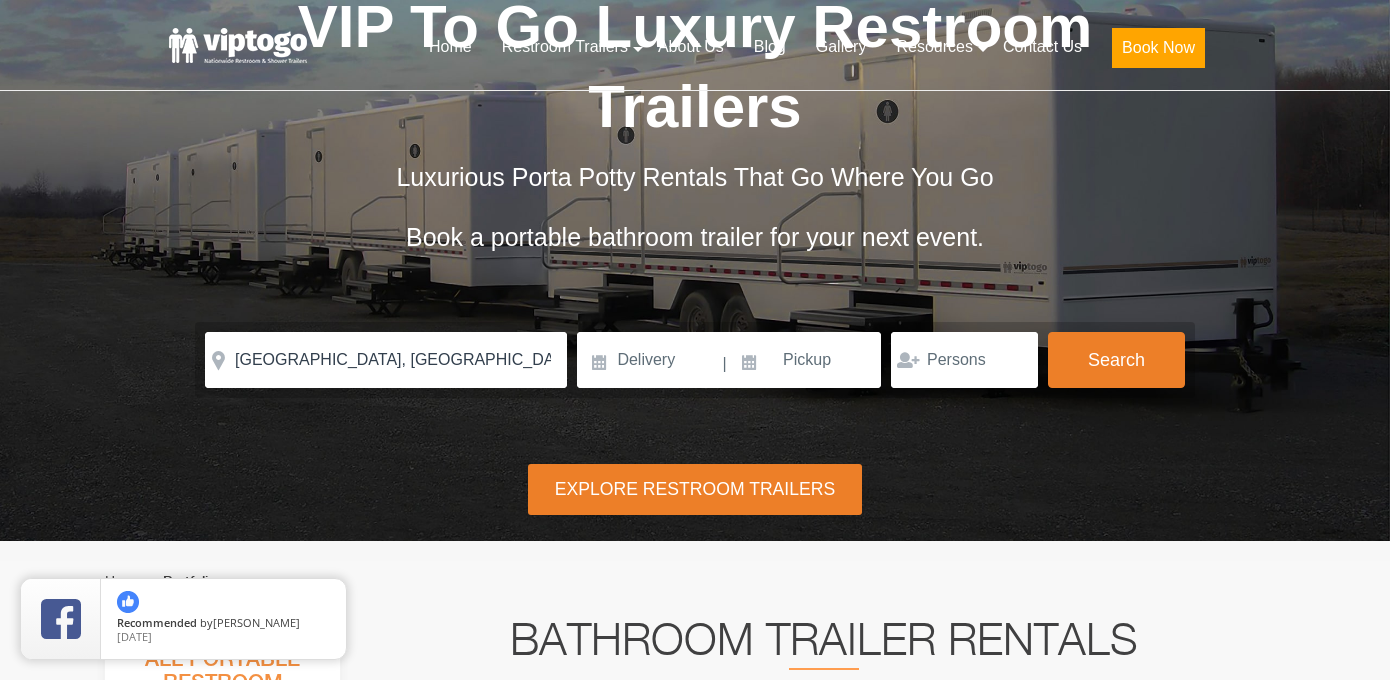 click at bounding box center [648, 360] 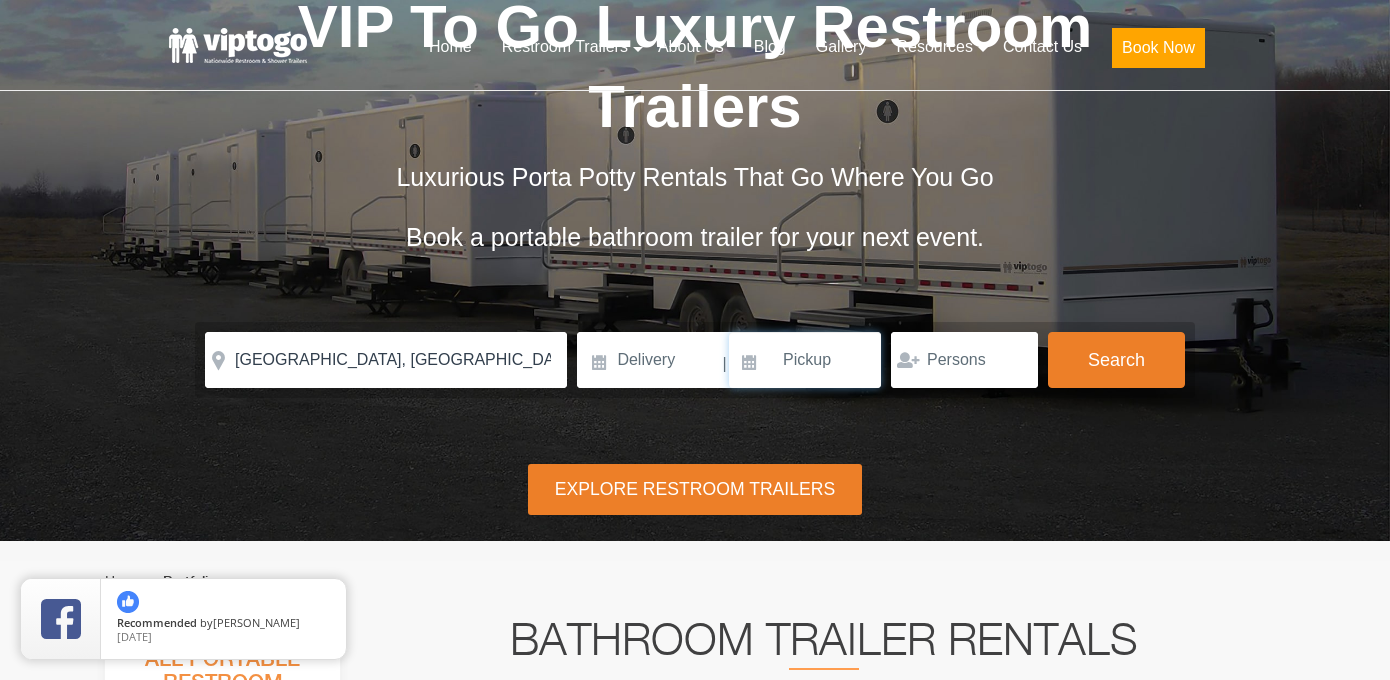 click at bounding box center [805, 360] 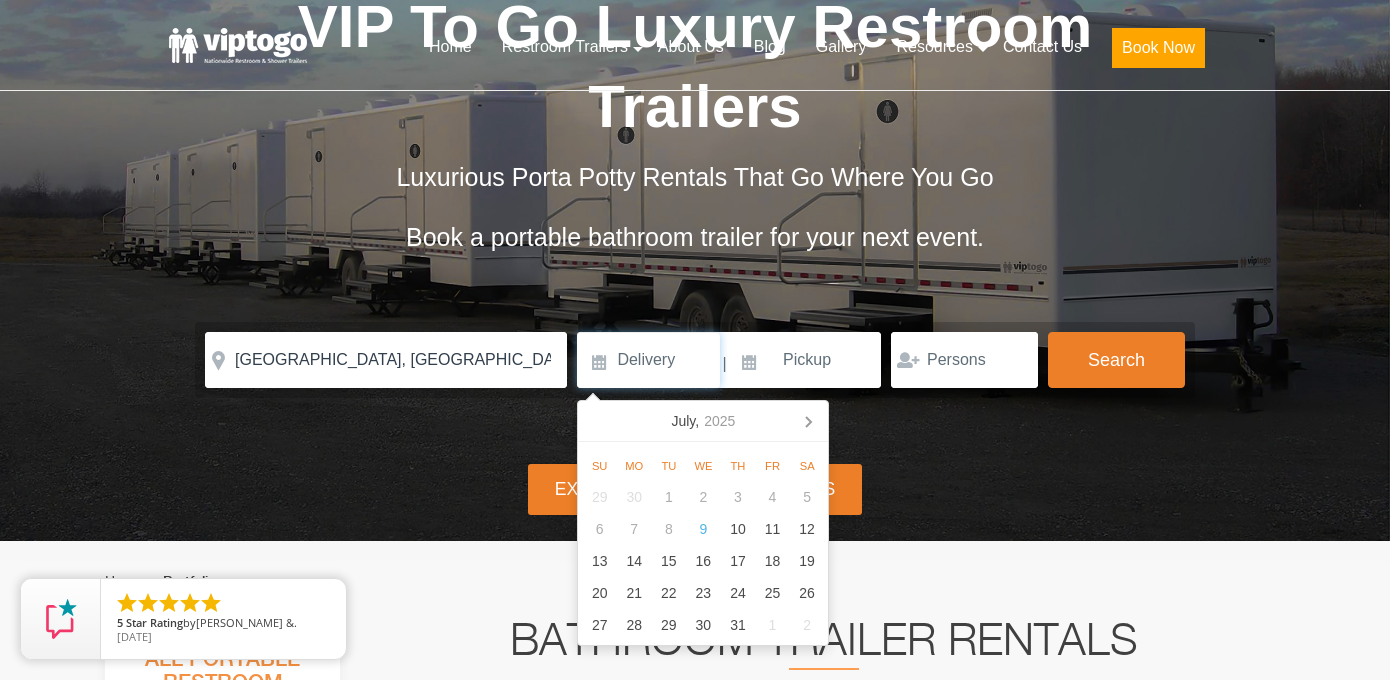 click at bounding box center (648, 360) 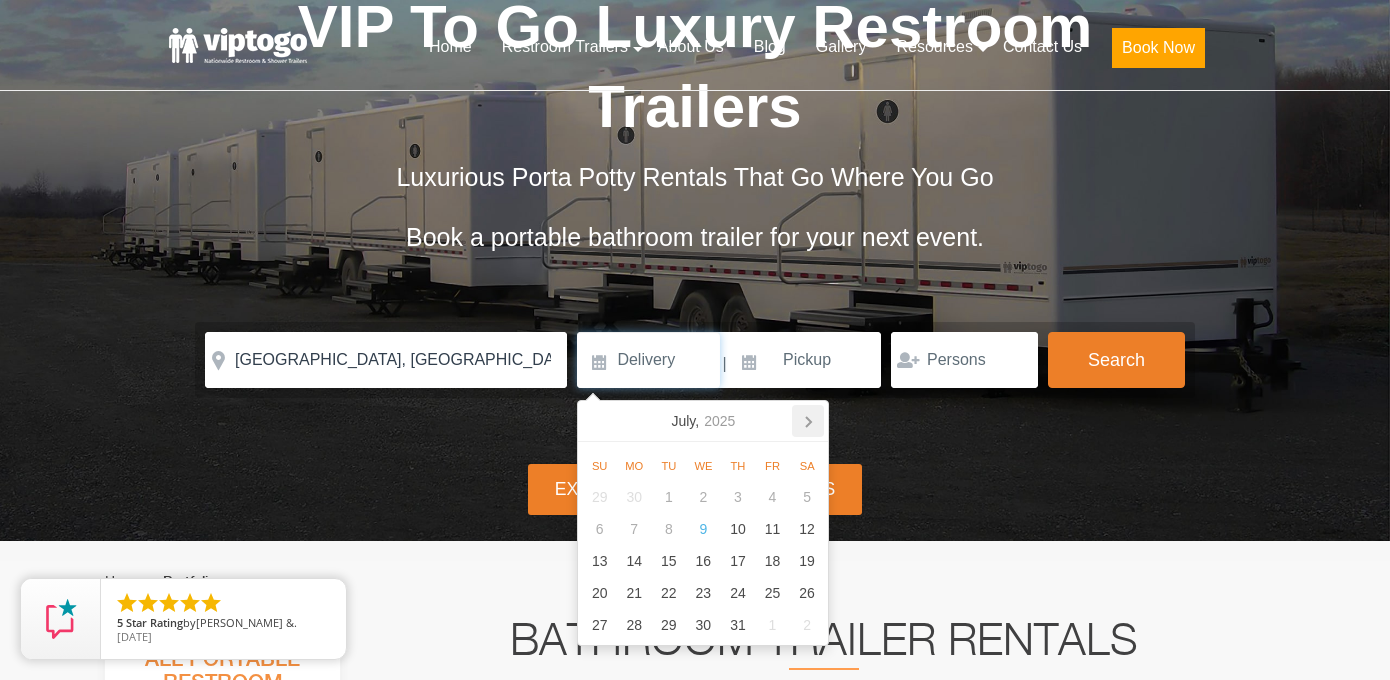 click 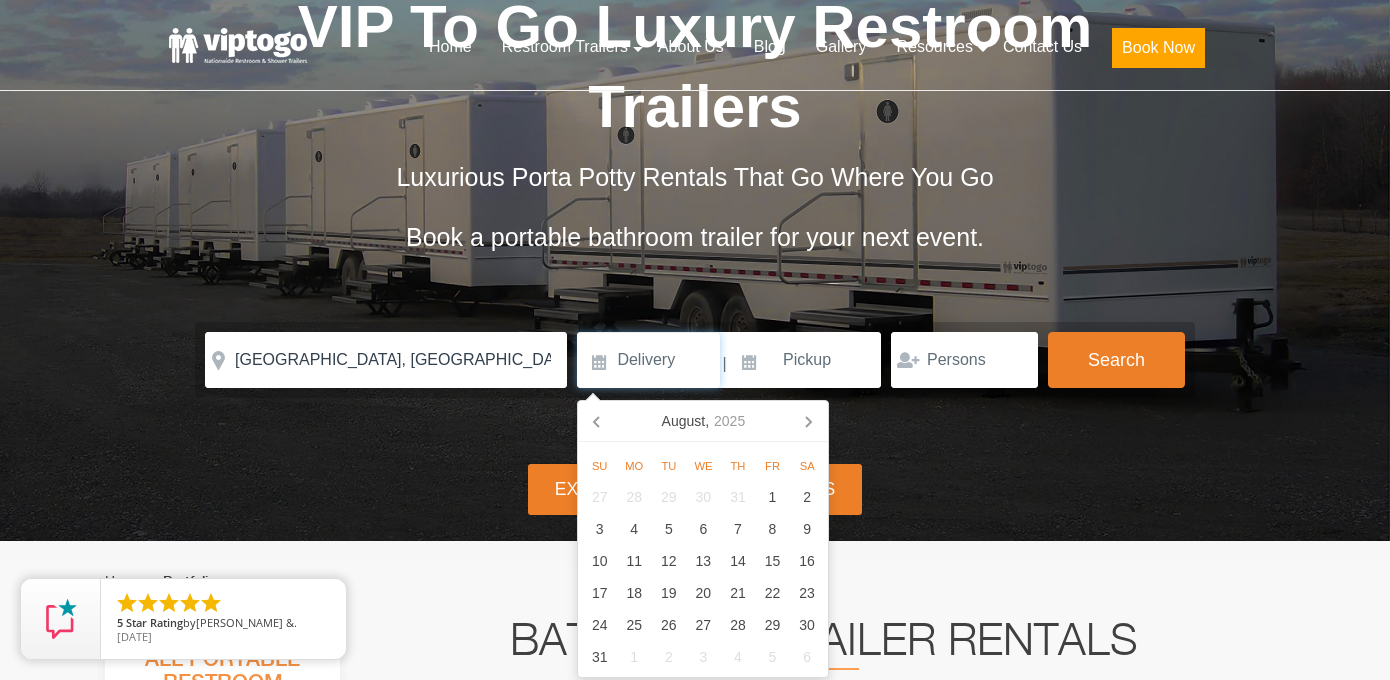 click 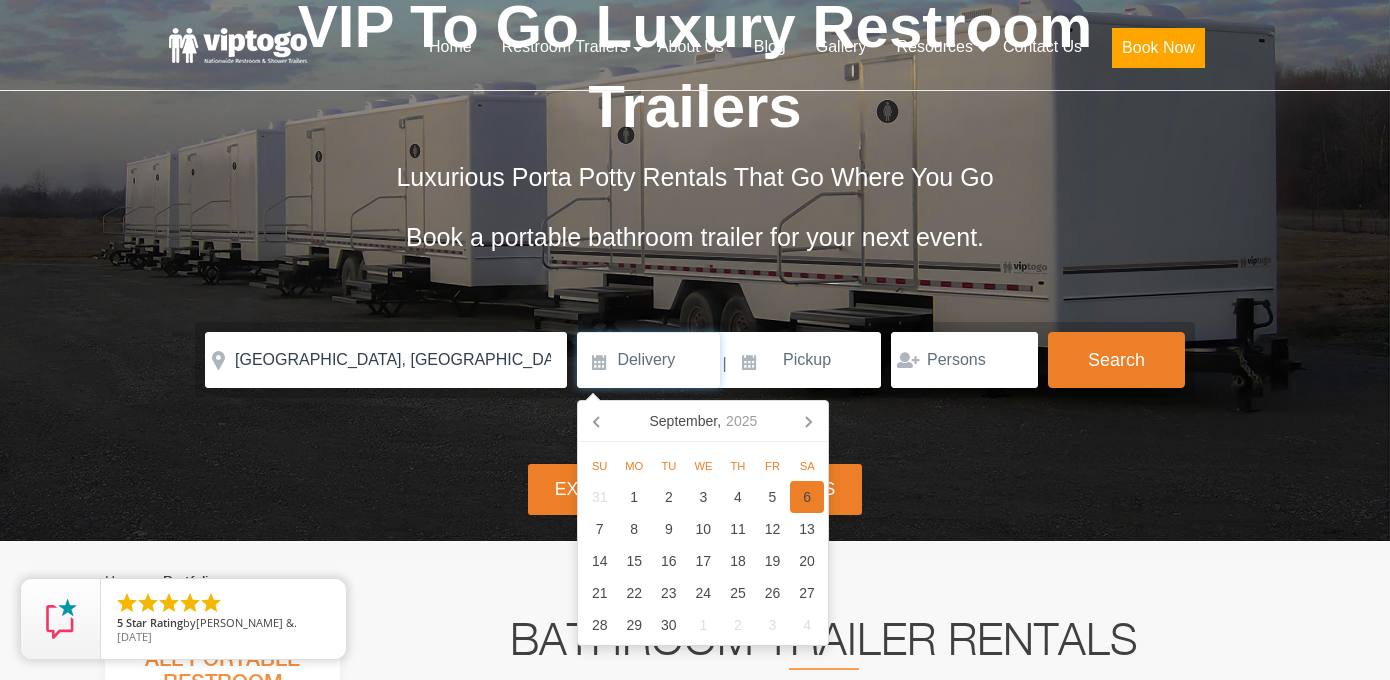 click on "6" at bounding box center [807, 497] 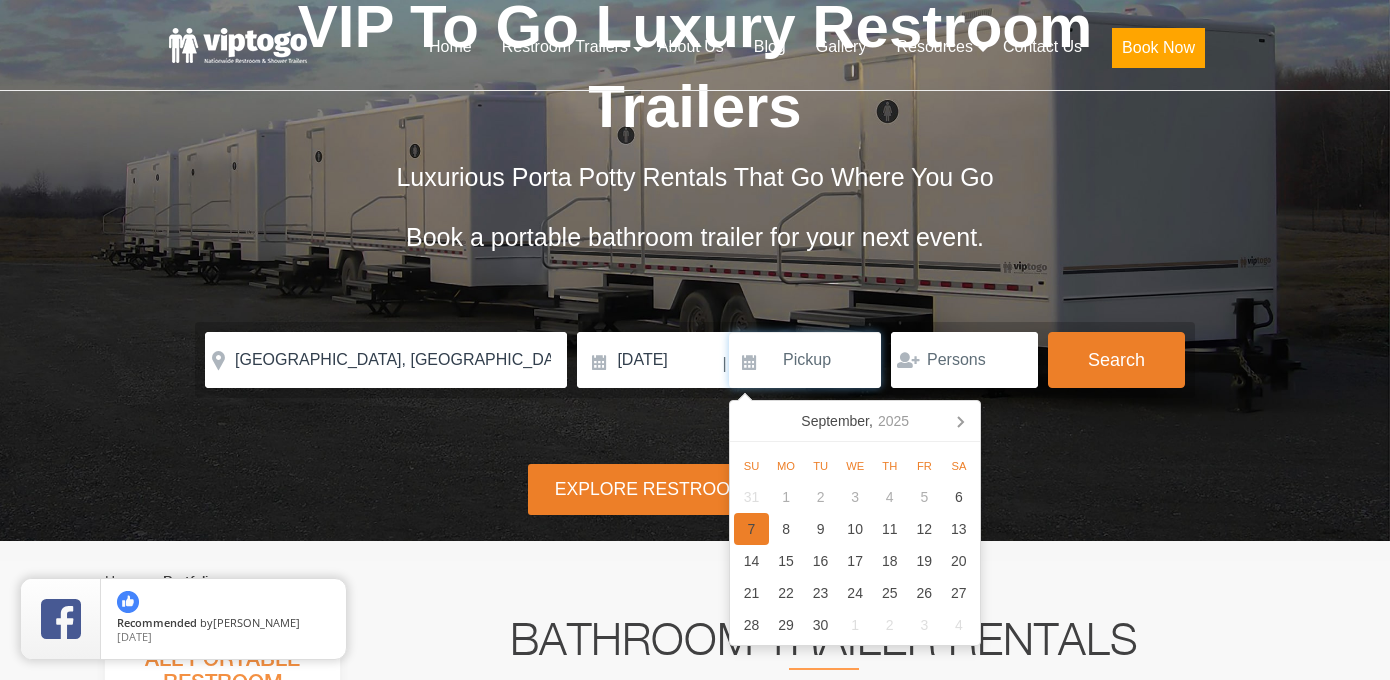 click on "7" at bounding box center (751, 529) 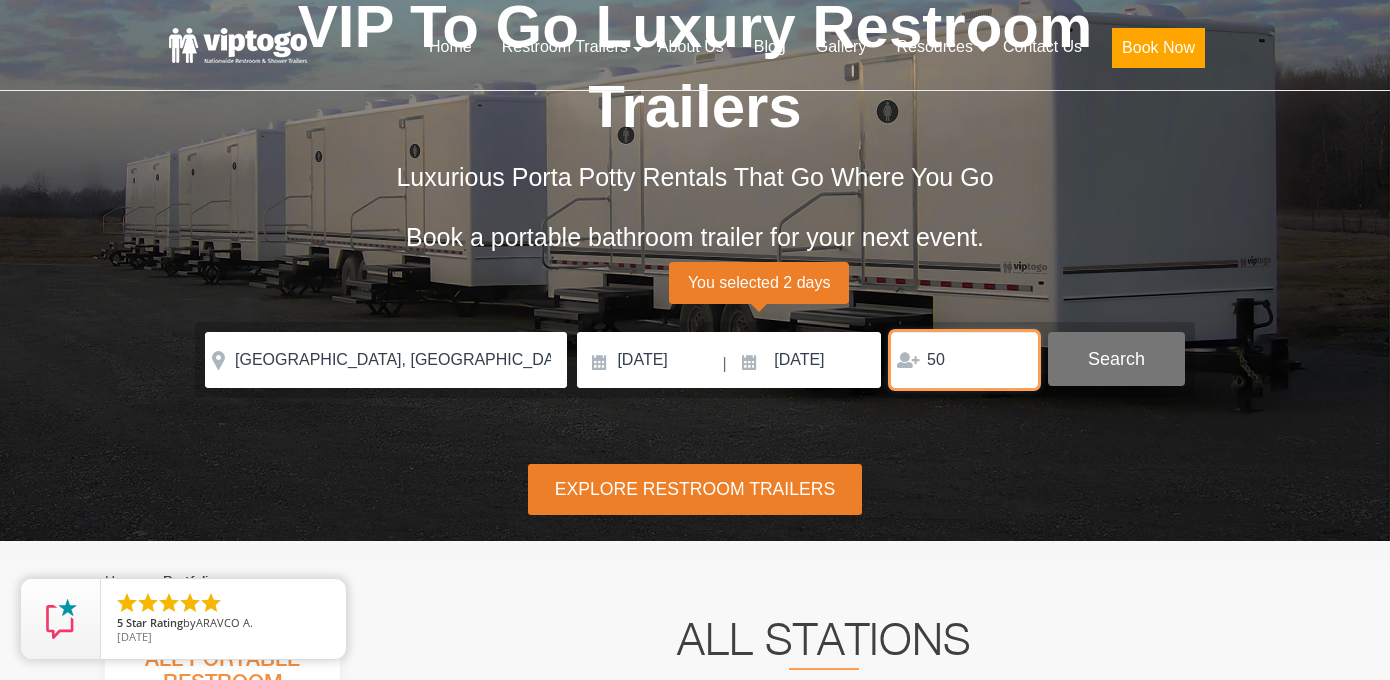 type on "50" 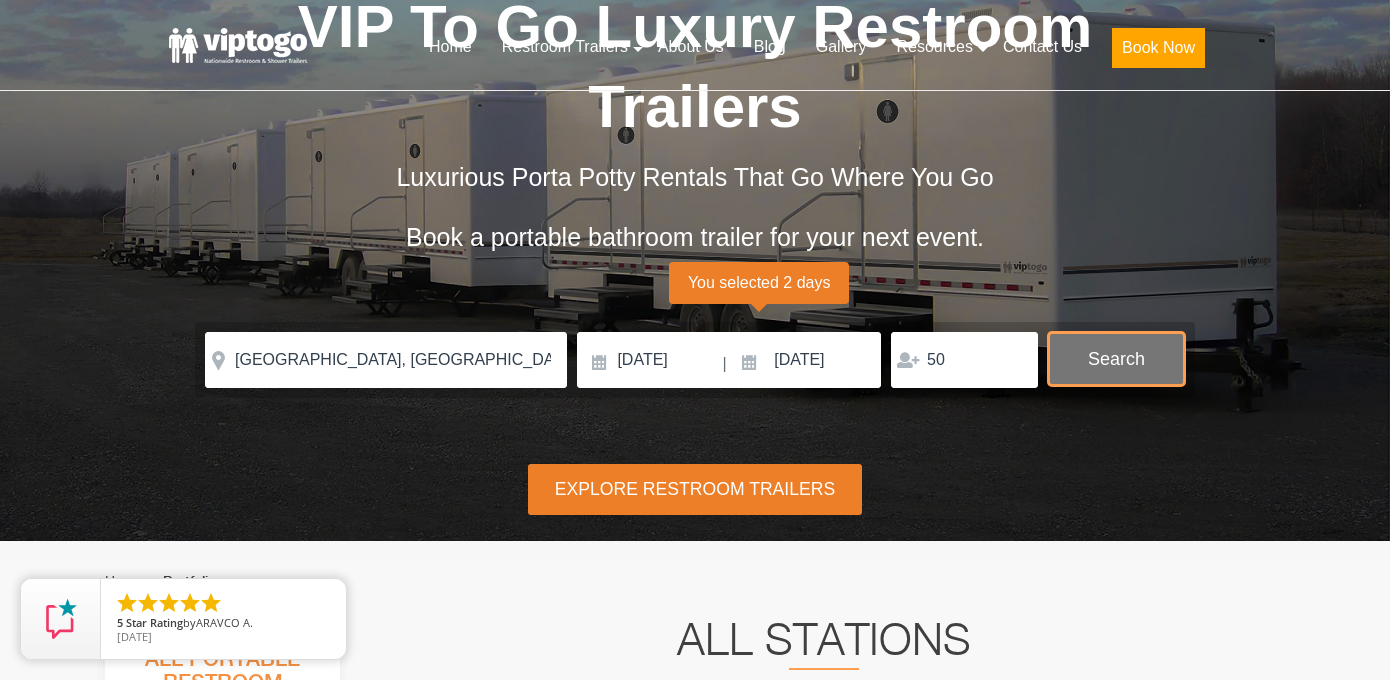 click on "Search" at bounding box center (1116, 359) 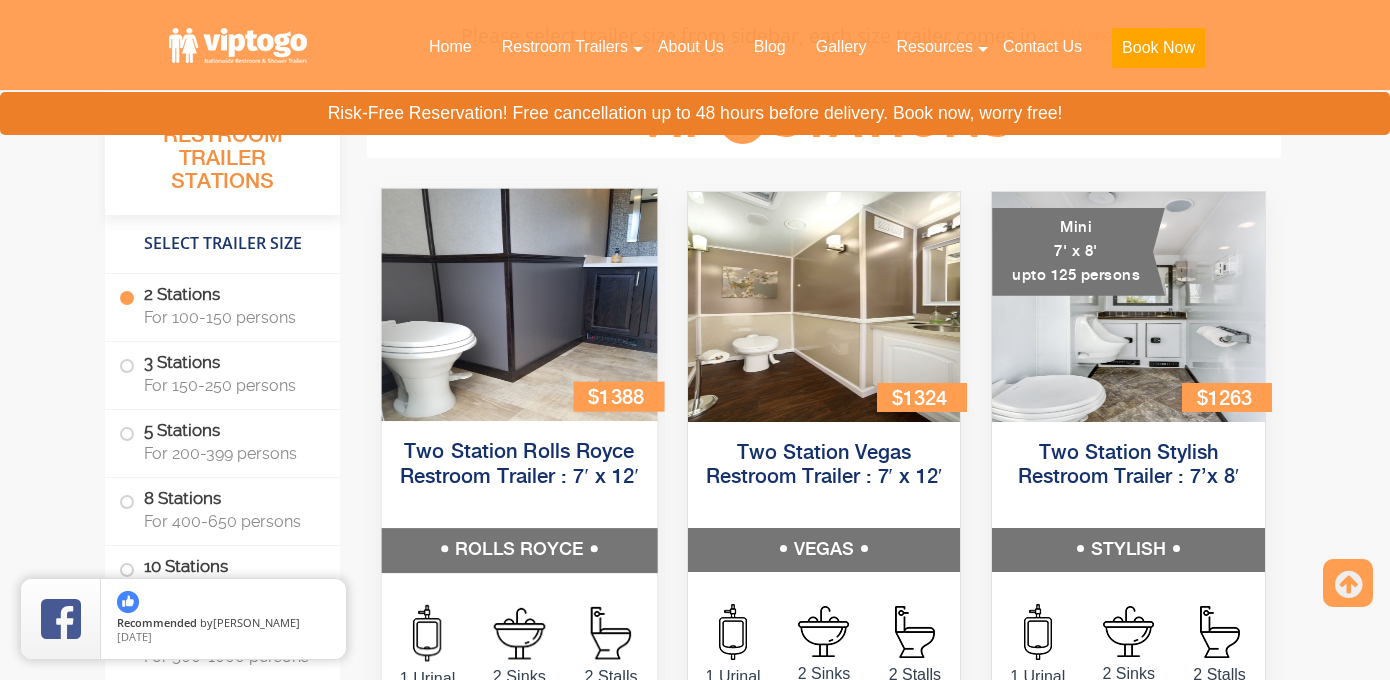 scroll, scrollTop: 898, scrollLeft: 0, axis: vertical 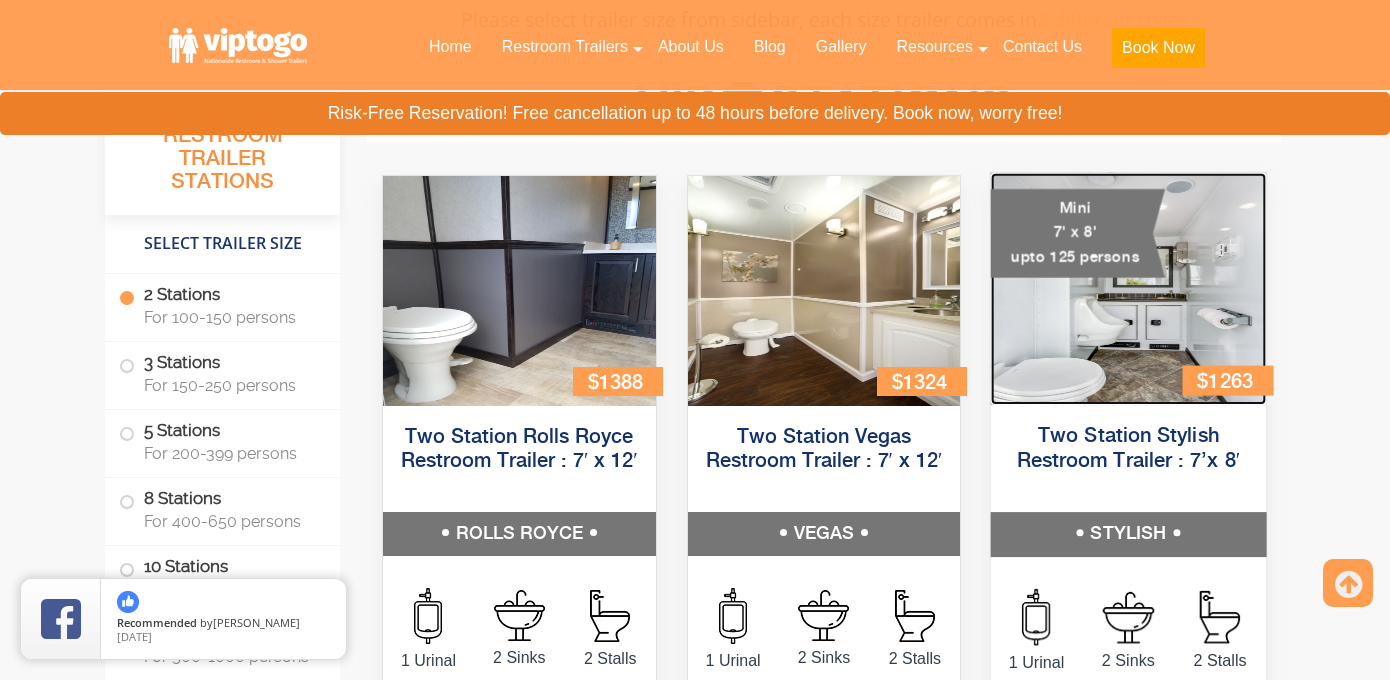 click at bounding box center [1128, 289] 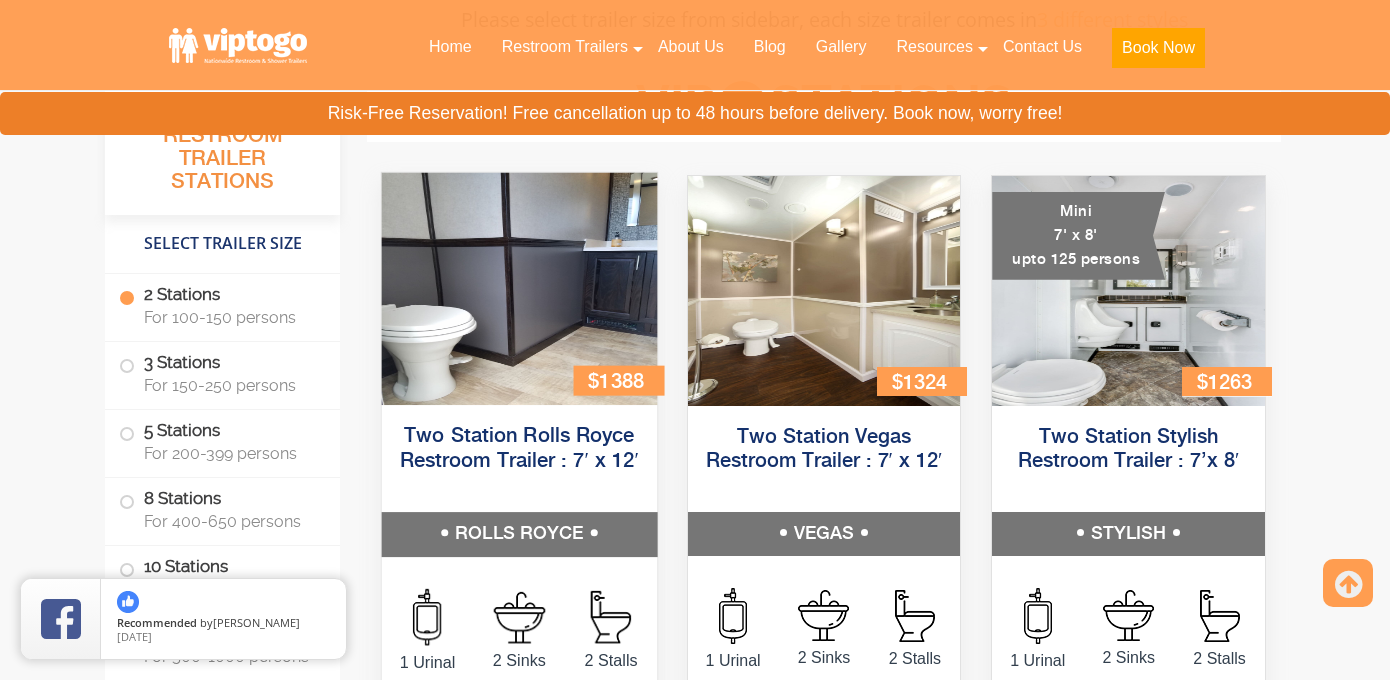 scroll, scrollTop: 0, scrollLeft: 0, axis: both 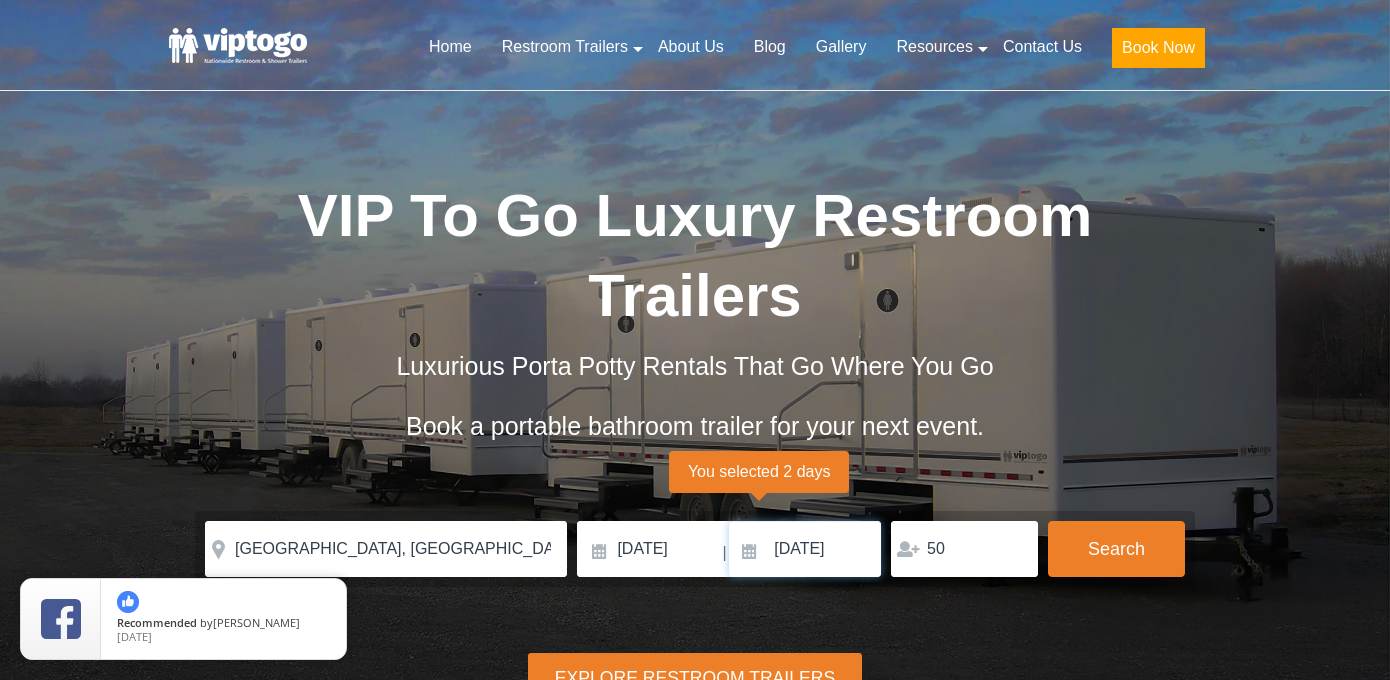 click on "09/07/2025" at bounding box center [805, 549] 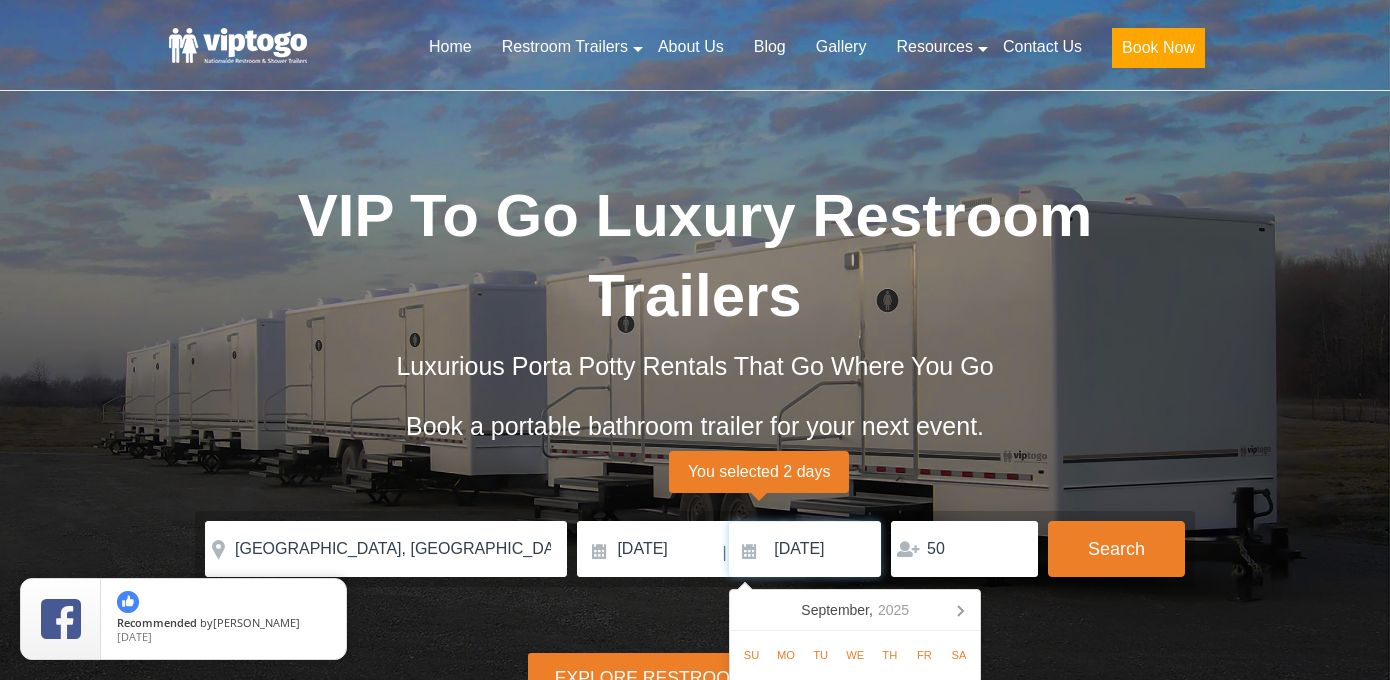 click on "09/07/2025" at bounding box center [805, 549] 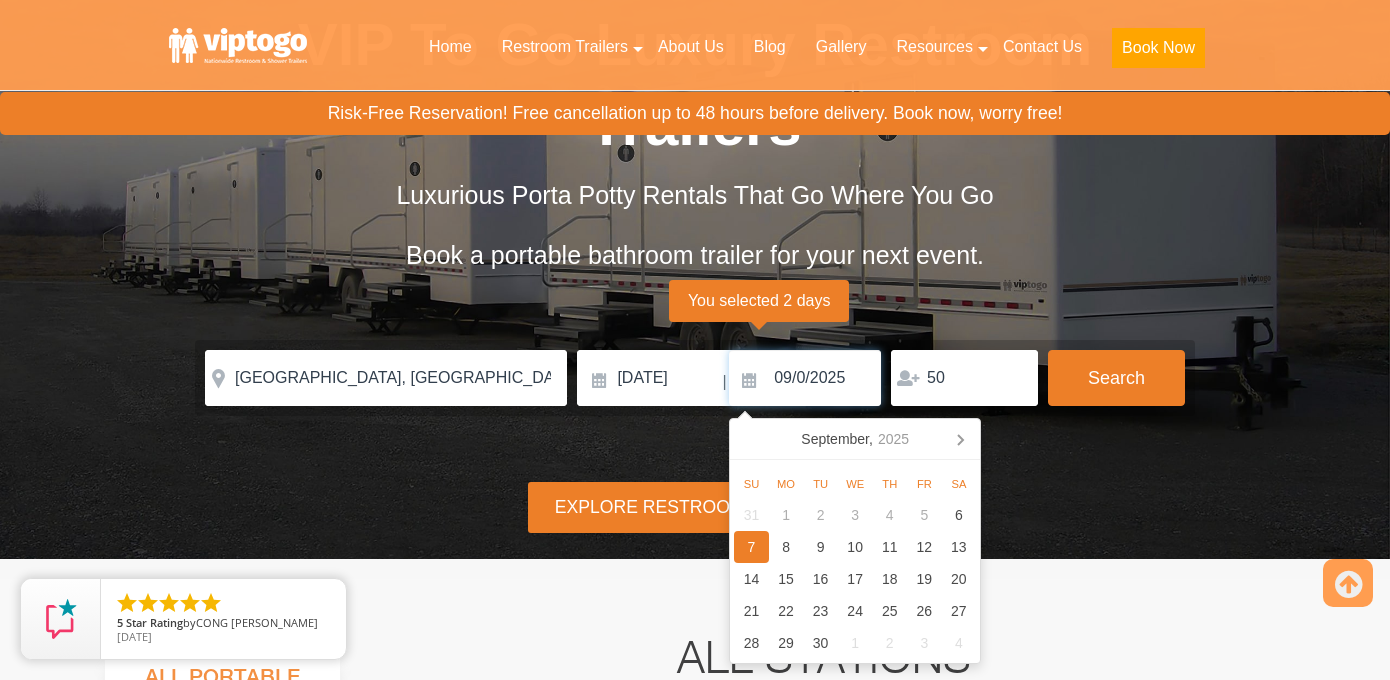 scroll, scrollTop: 172, scrollLeft: 0, axis: vertical 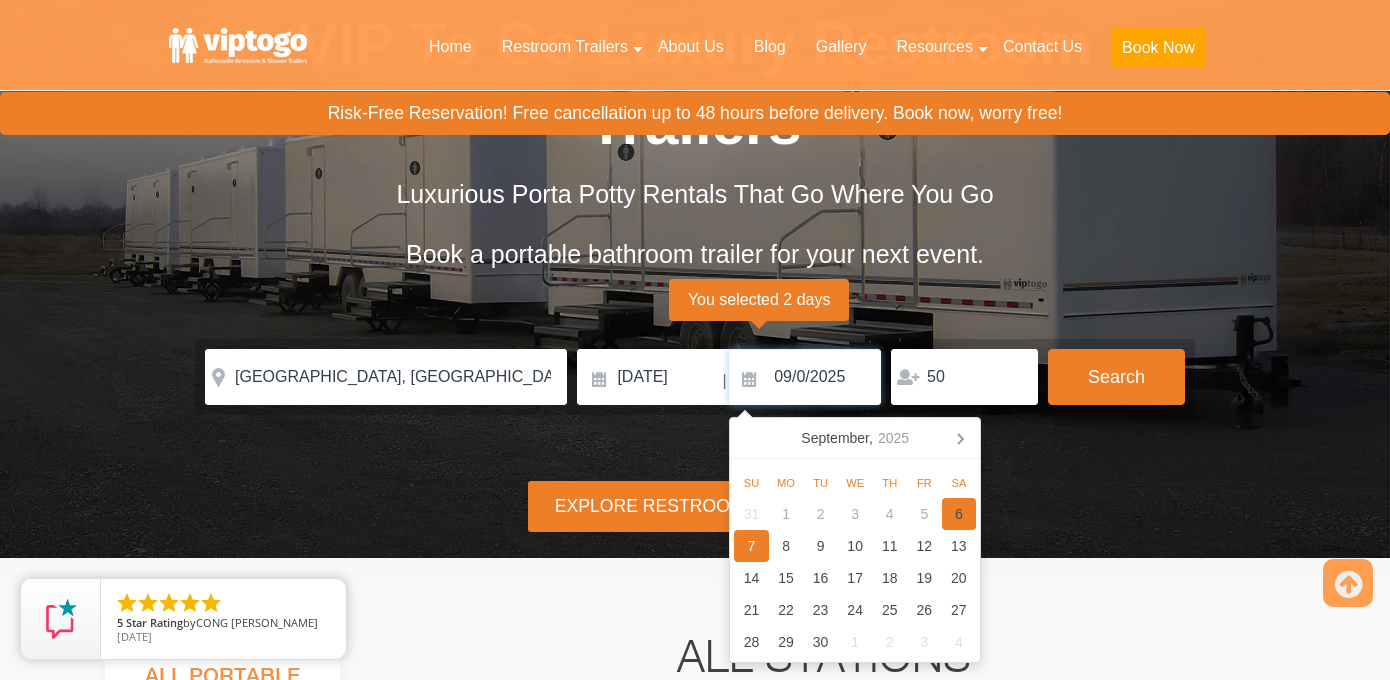 click on "6" at bounding box center [959, 514] 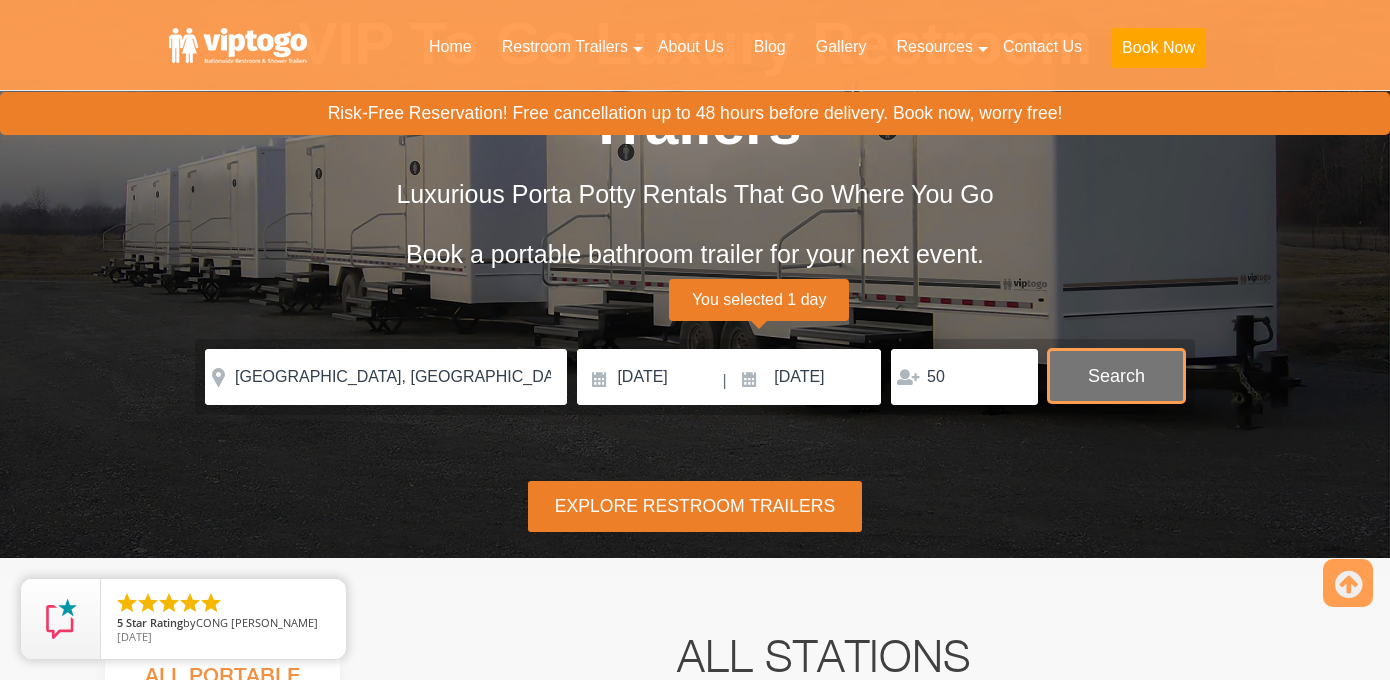 click on "Search" at bounding box center [1116, 376] 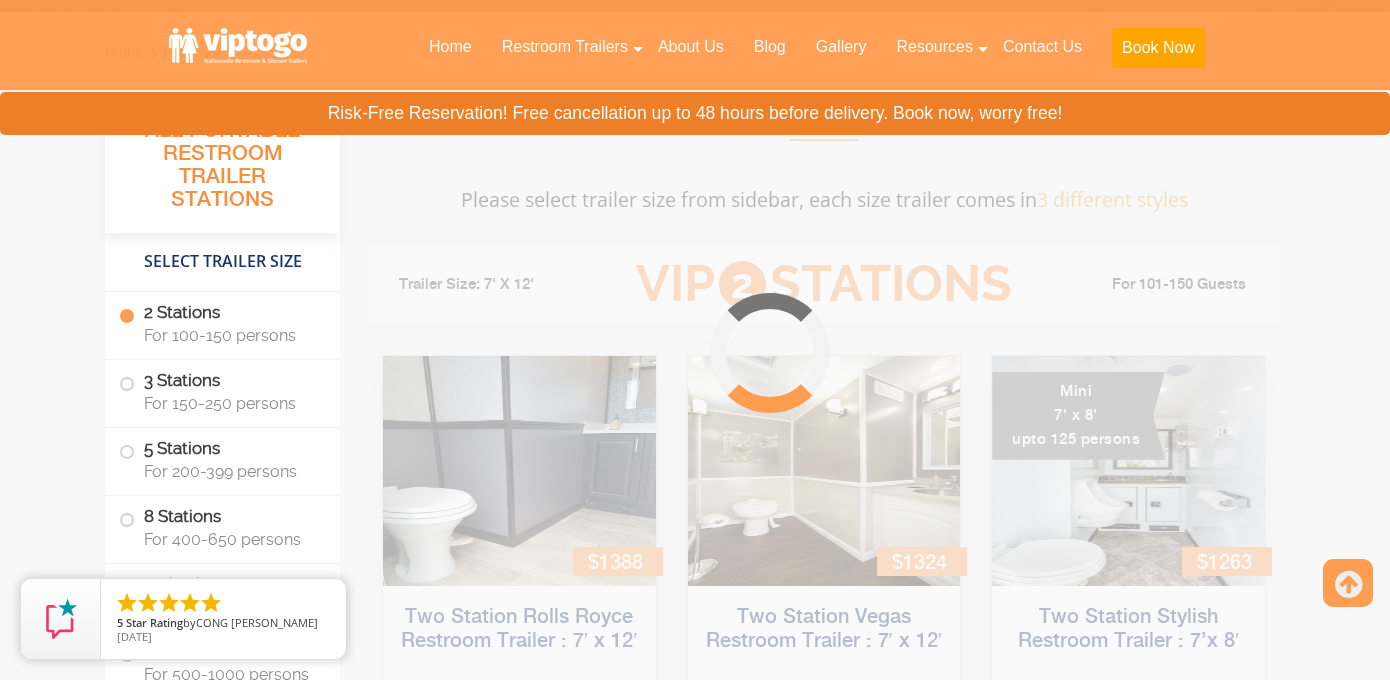 scroll, scrollTop: 810, scrollLeft: 0, axis: vertical 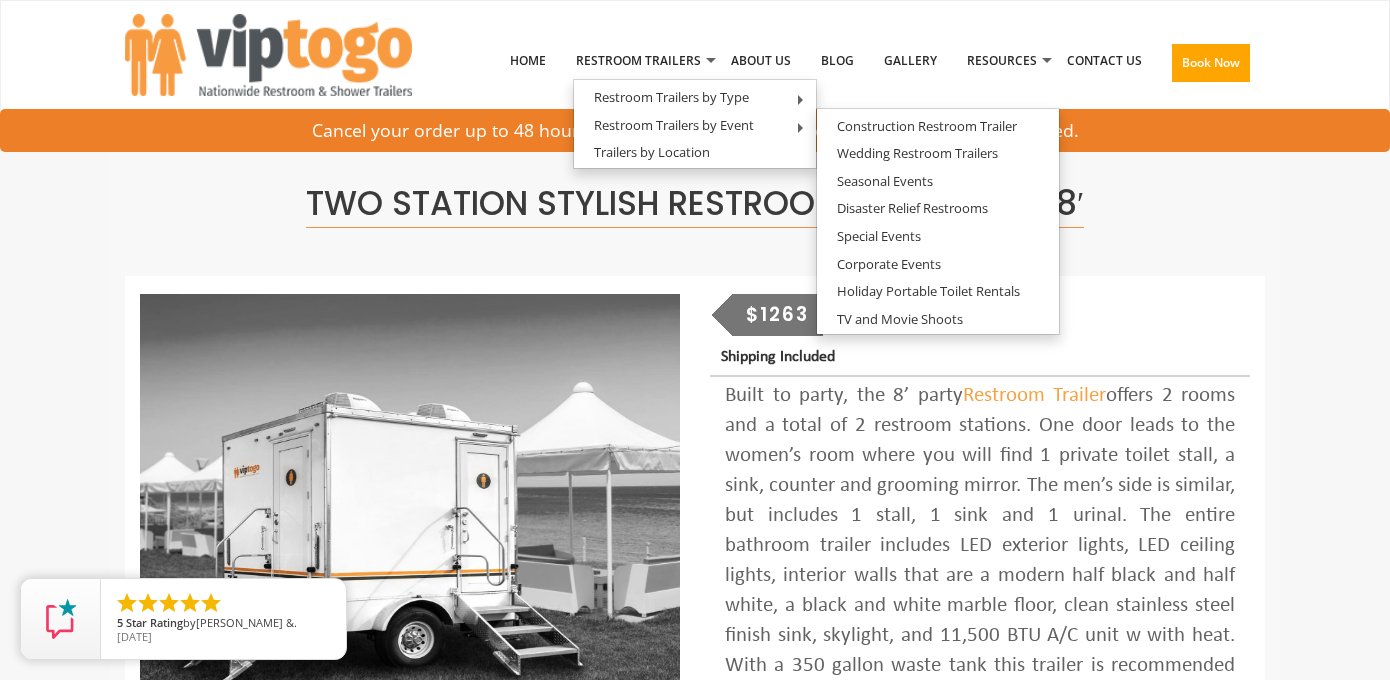 click on "Two Station Stylish Restroom Trailer : 7’x 8′
Products may vary from images
$1263 Shipping Included" at bounding box center (695, 1844) 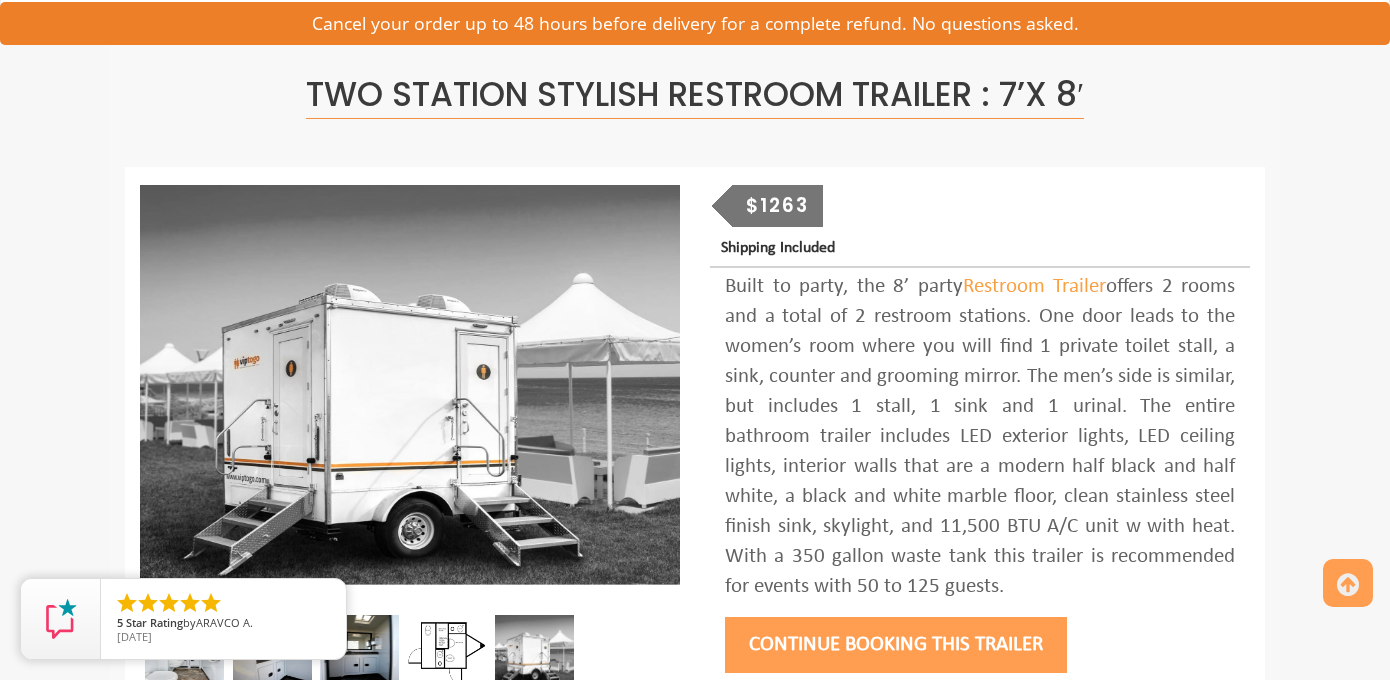 scroll, scrollTop: 117, scrollLeft: 0, axis: vertical 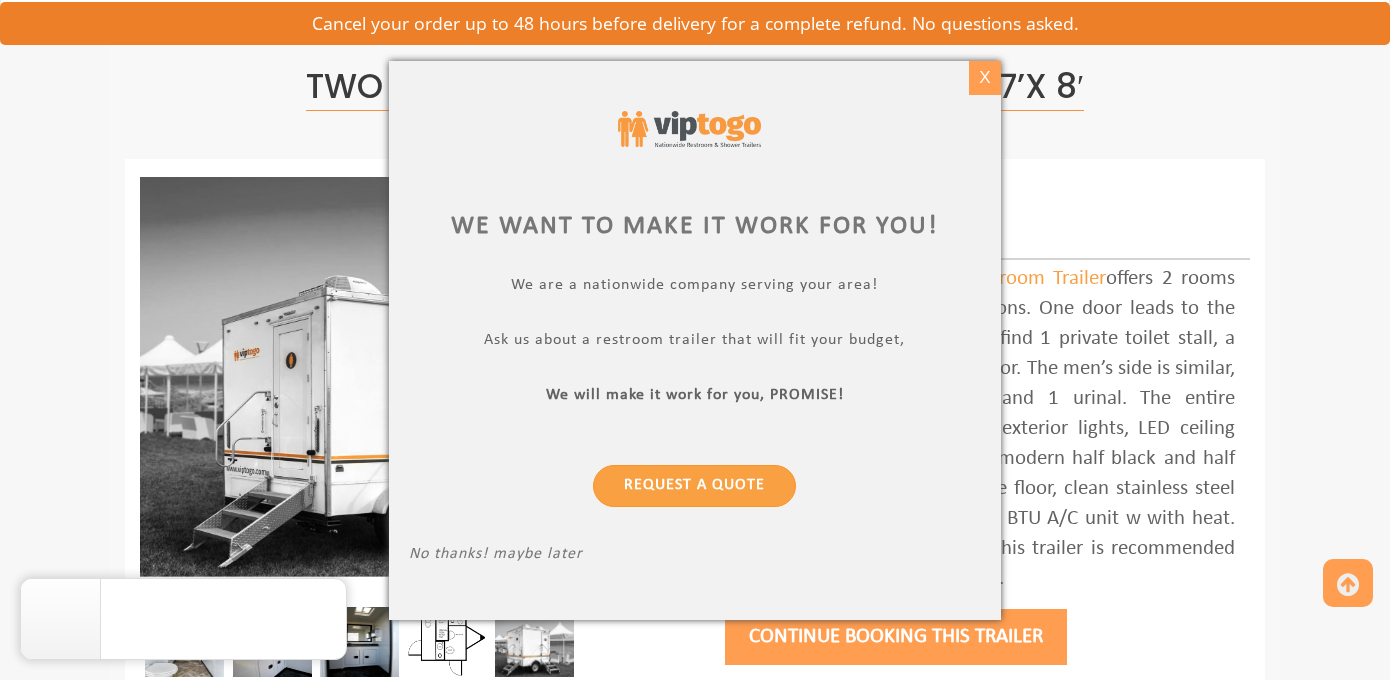 click on "X" at bounding box center [984, 78] 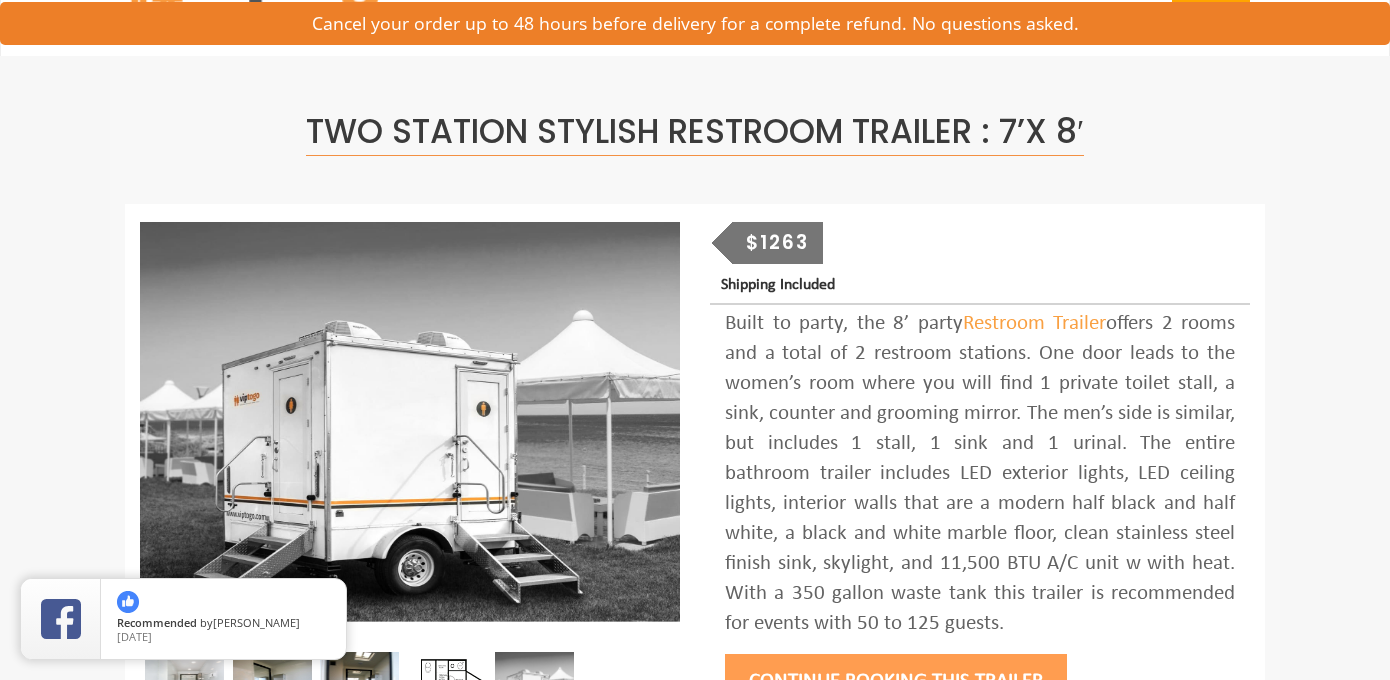 scroll, scrollTop: 0, scrollLeft: 0, axis: both 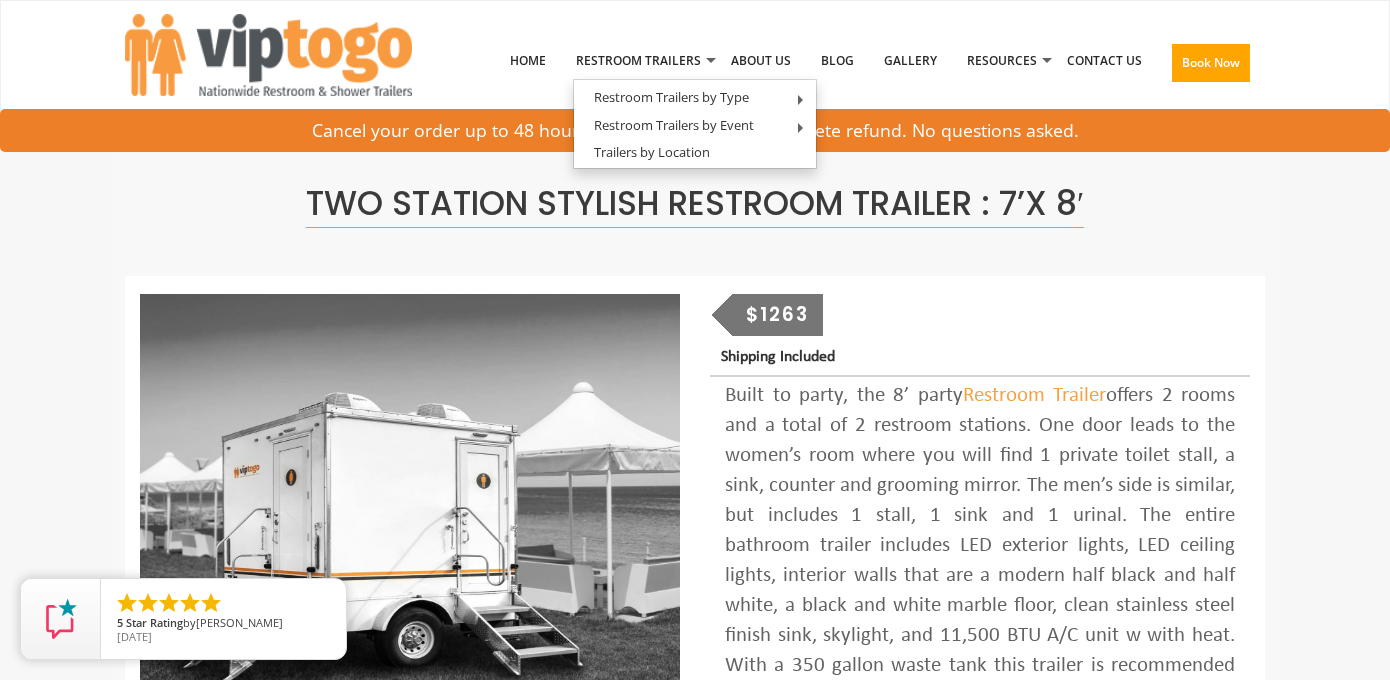 click on "$1263 Shipping Included
Built to party, the 8’ party  Restroom Trailer
Continue Booking this trailer" at bounding box center (980, 543) 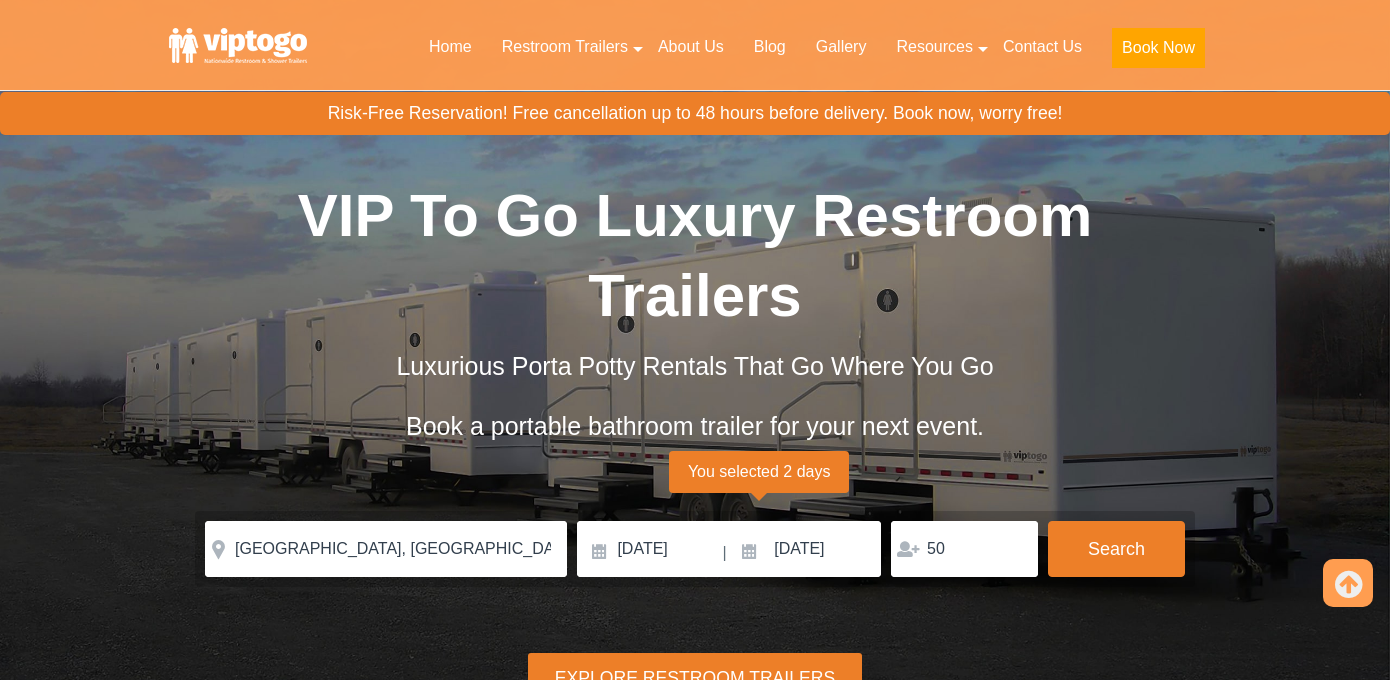 scroll, scrollTop: 408, scrollLeft: 0, axis: vertical 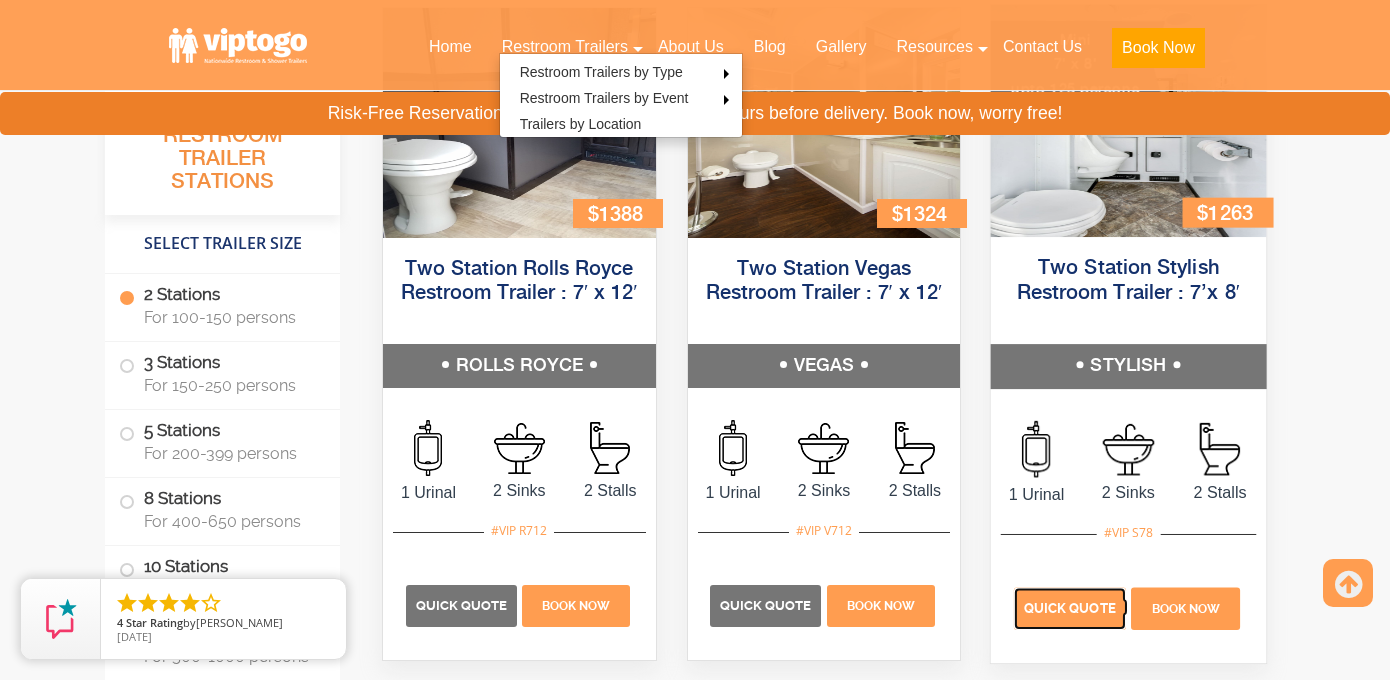 click on "Quick Quote" at bounding box center [1070, 609] 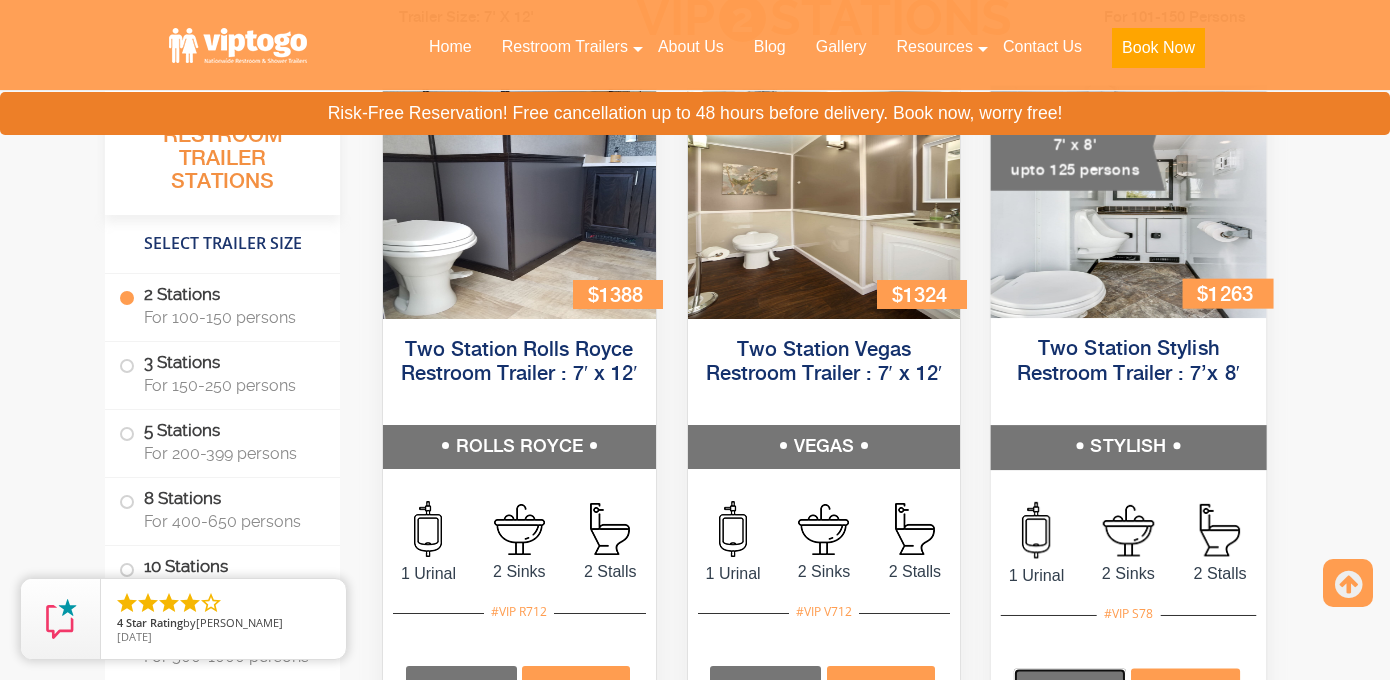 scroll, scrollTop: 1147, scrollLeft: 0, axis: vertical 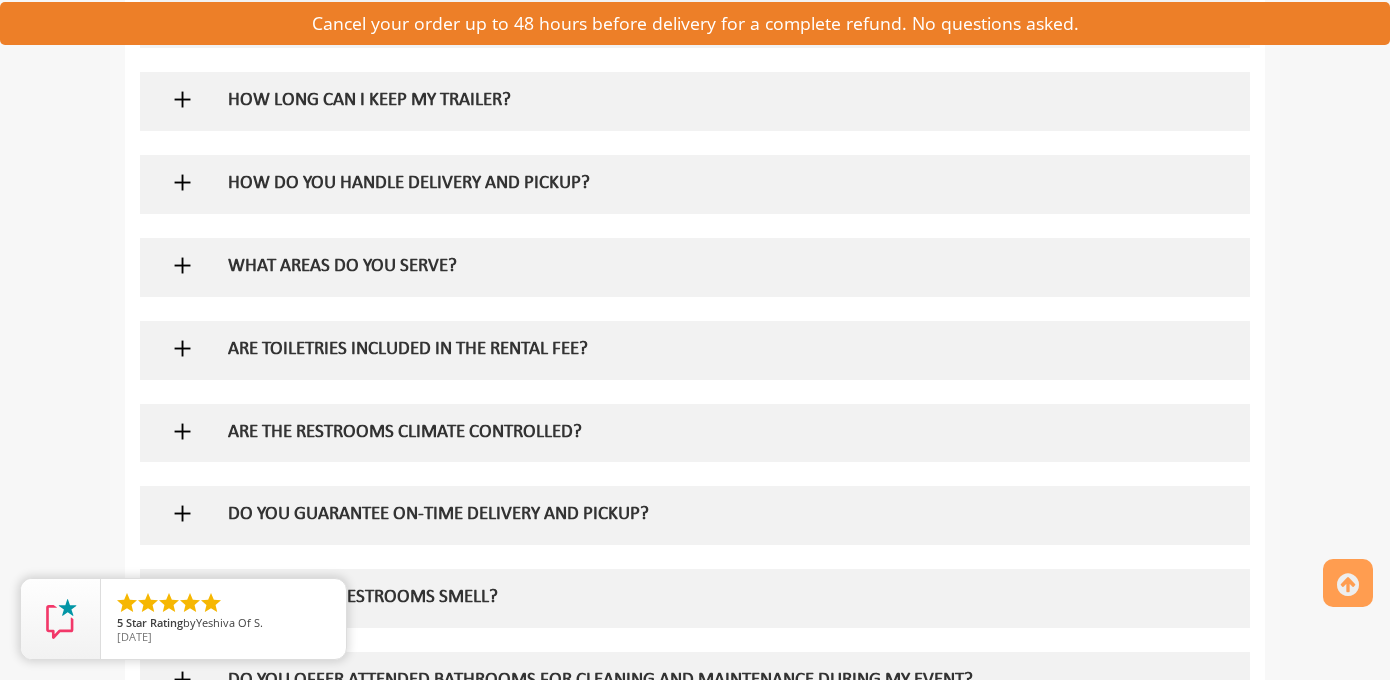 click on "HOW DO YOU HANDLE DELIVERY AND PICKUP?" at bounding box center (663, 184) 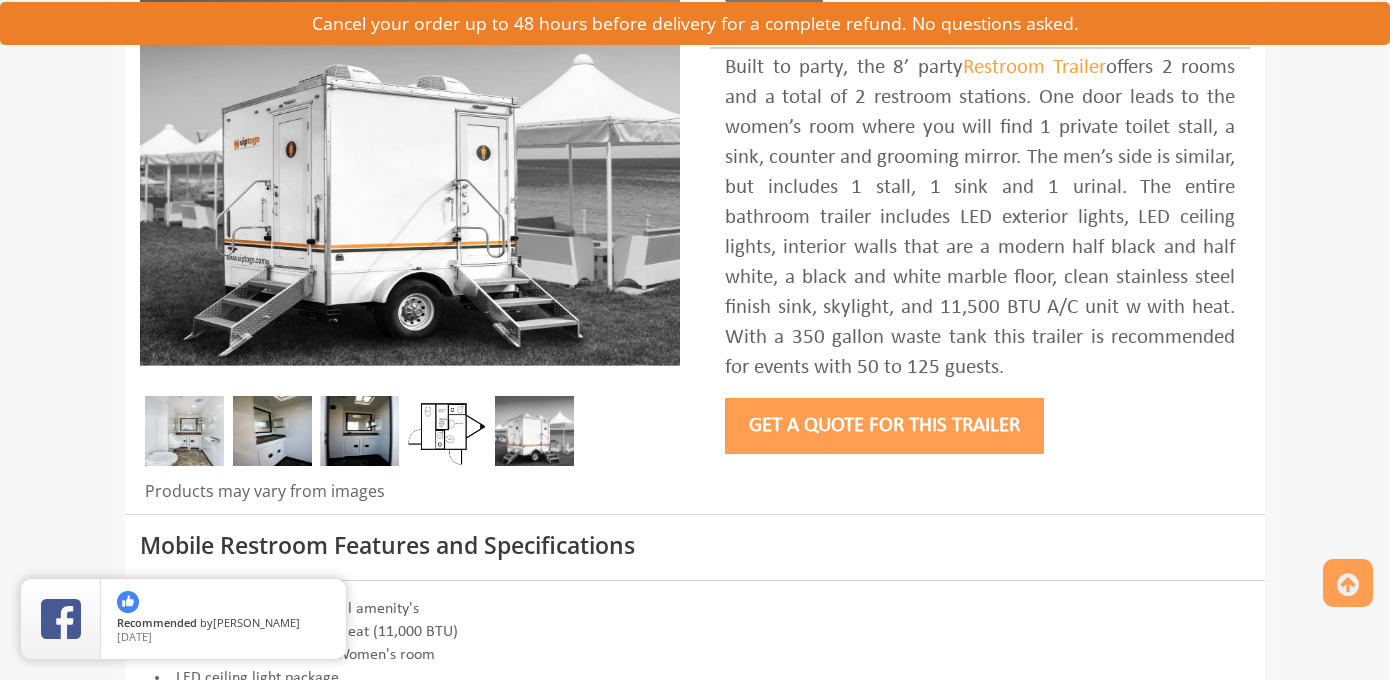 scroll, scrollTop: 0, scrollLeft: 0, axis: both 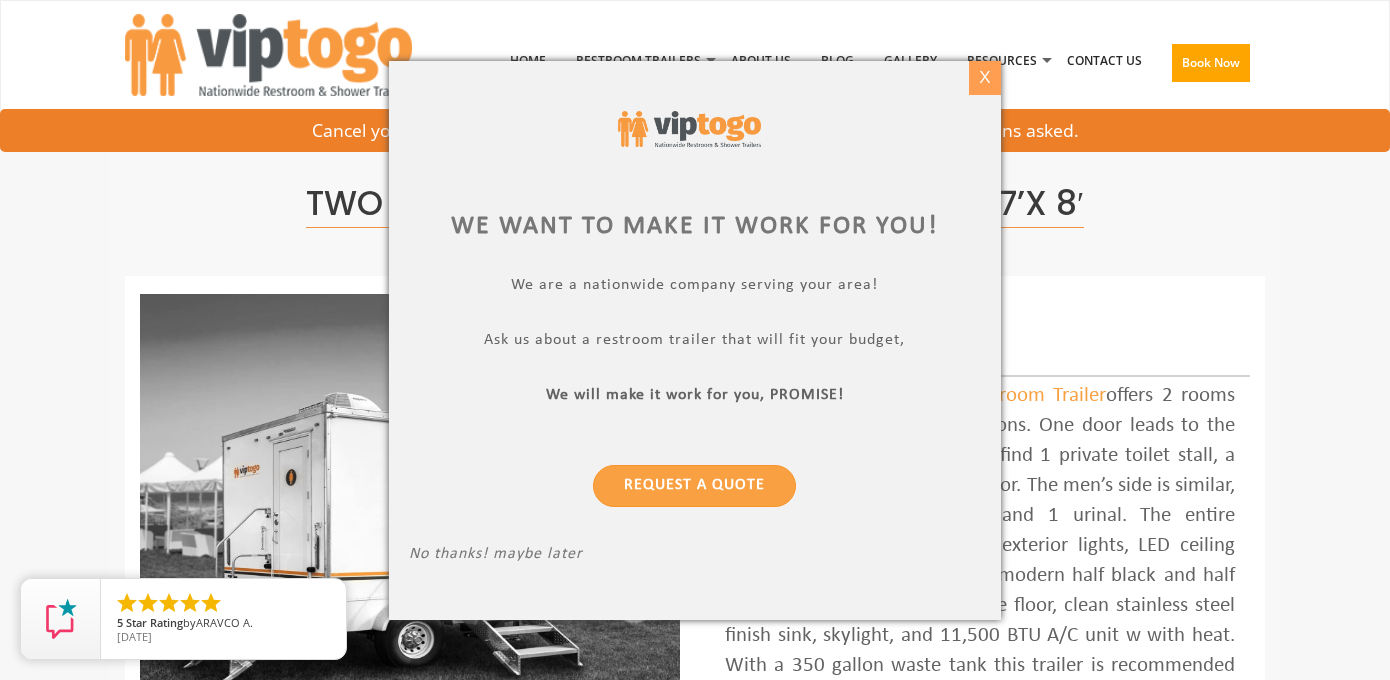 click on "X" at bounding box center [984, 78] 